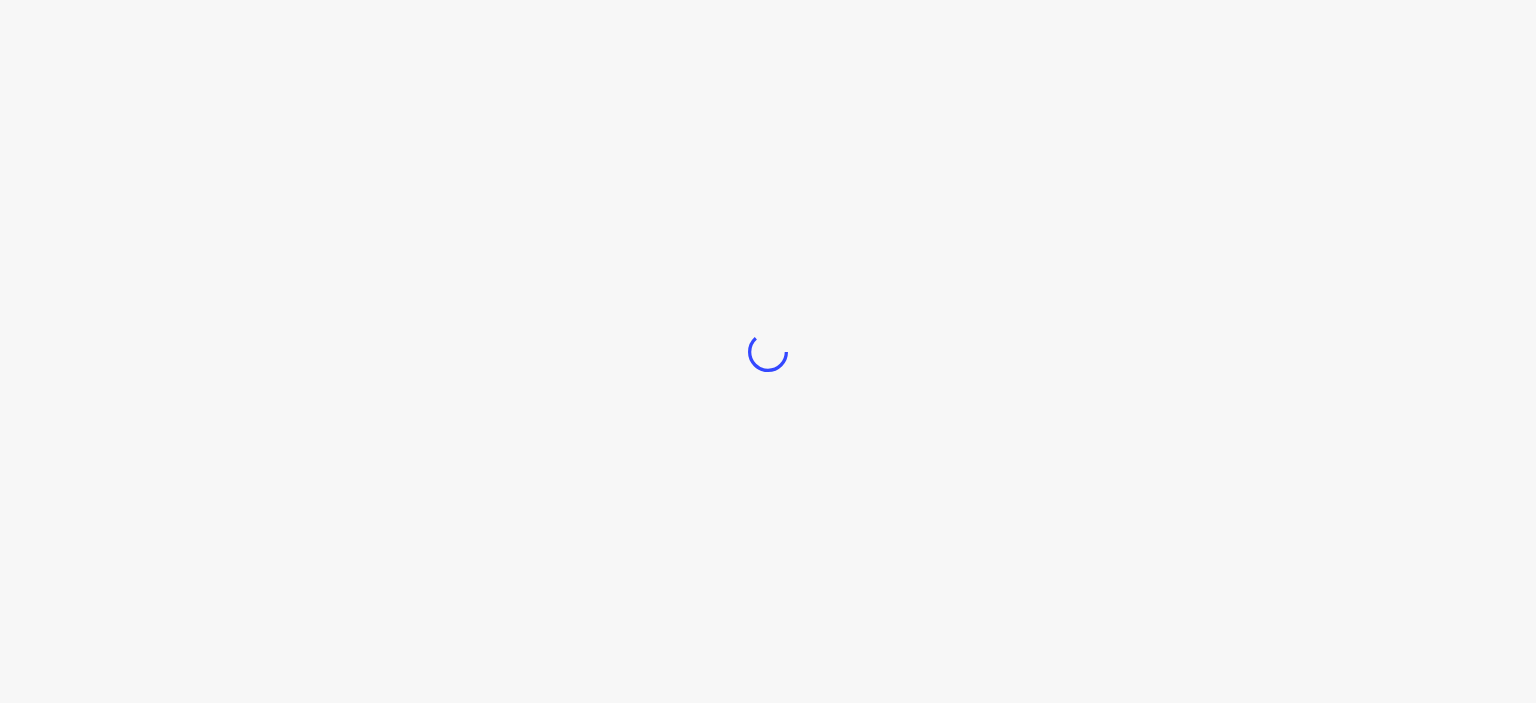 scroll, scrollTop: 0, scrollLeft: 0, axis: both 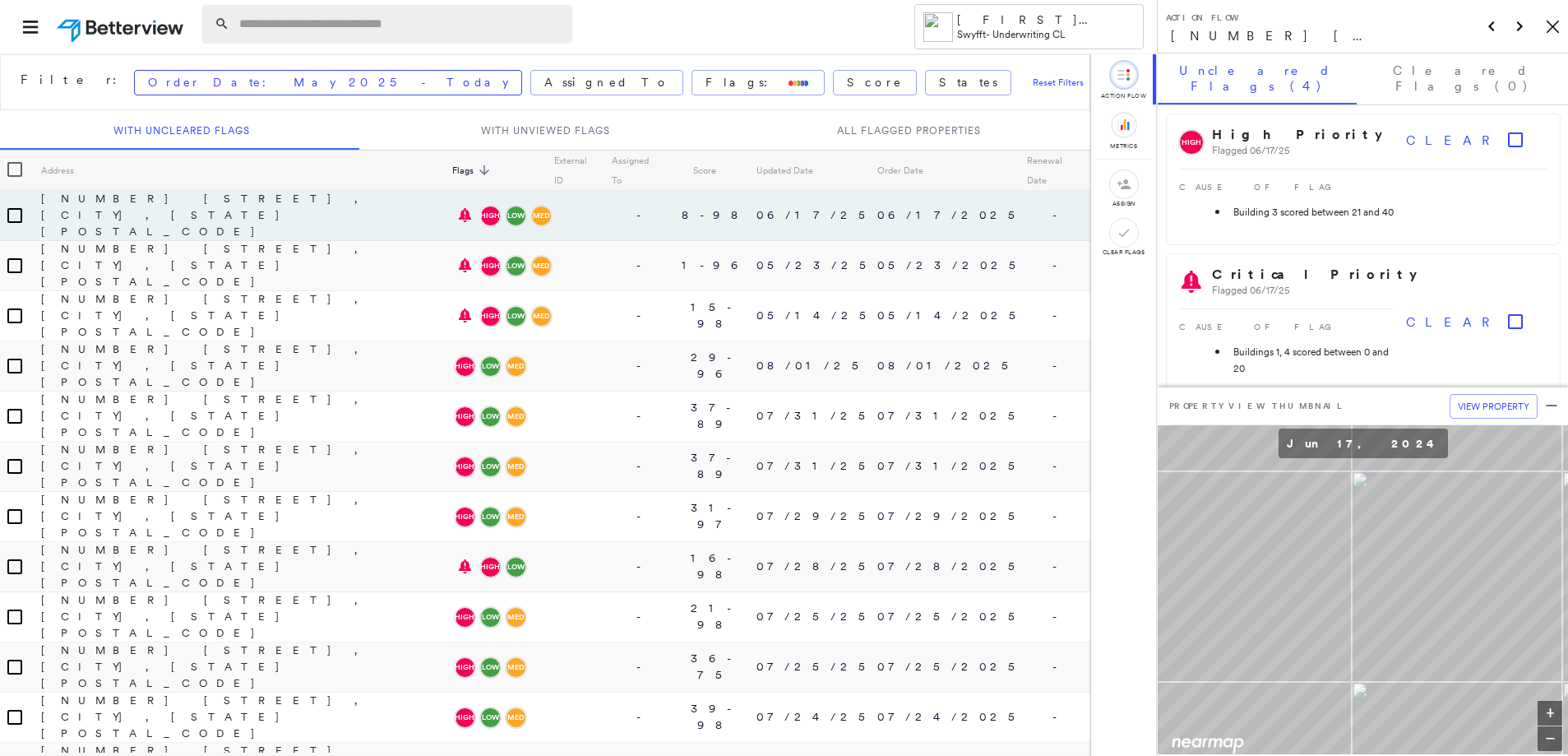 click at bounding box center (400, 24) 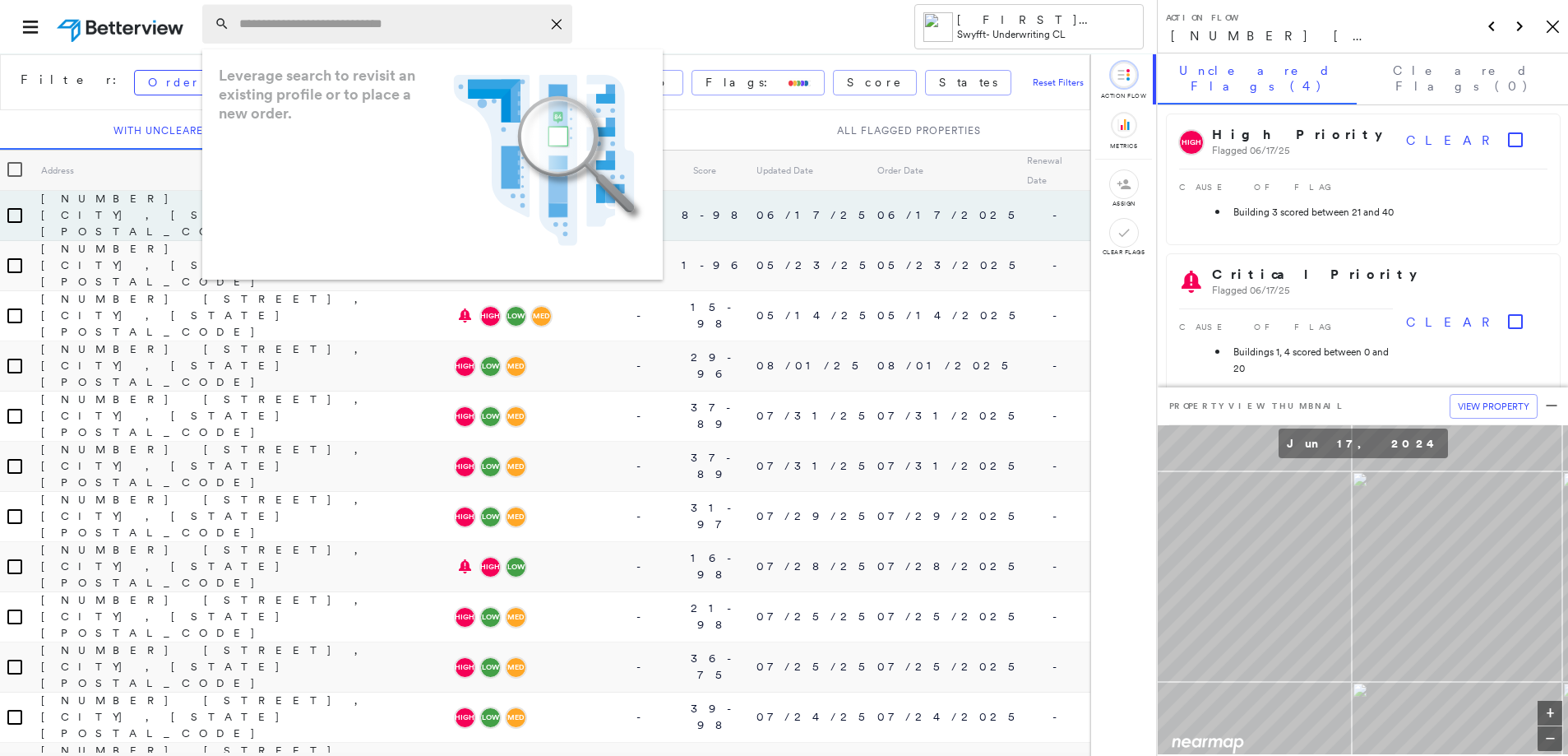 paste on "**********" 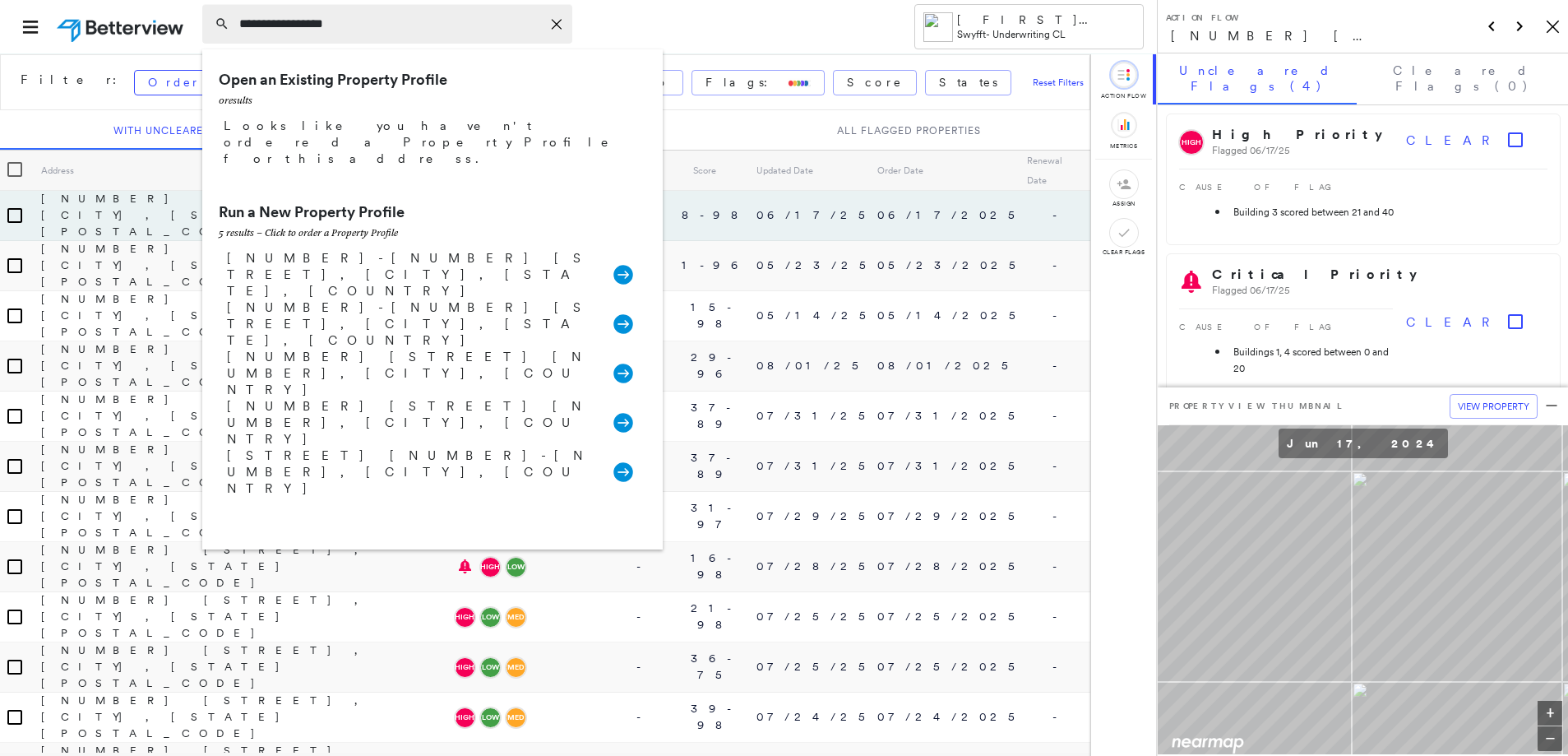 click on "**********" at bounding box center [390, 24] 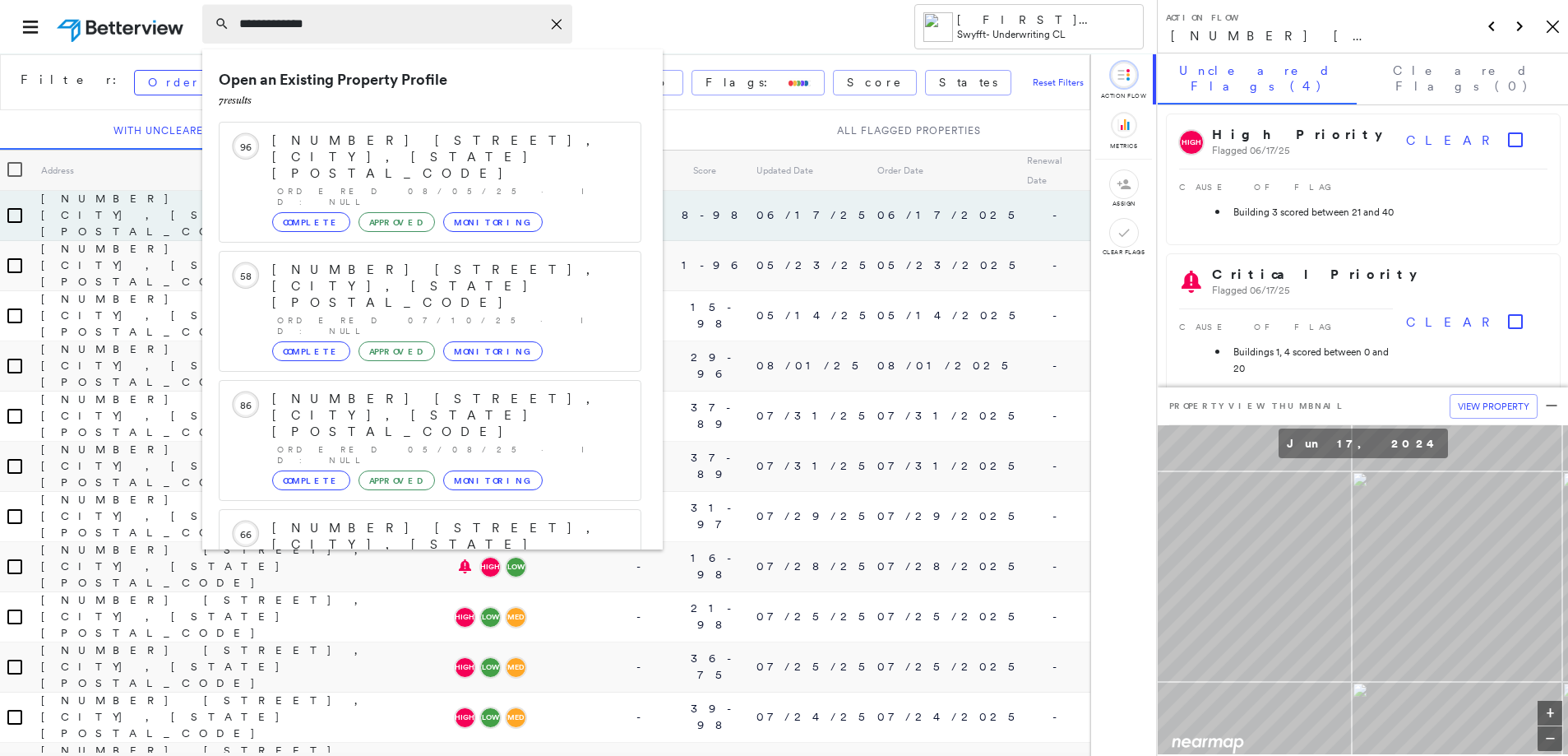click on "**********" at bounding box center (390, 24) 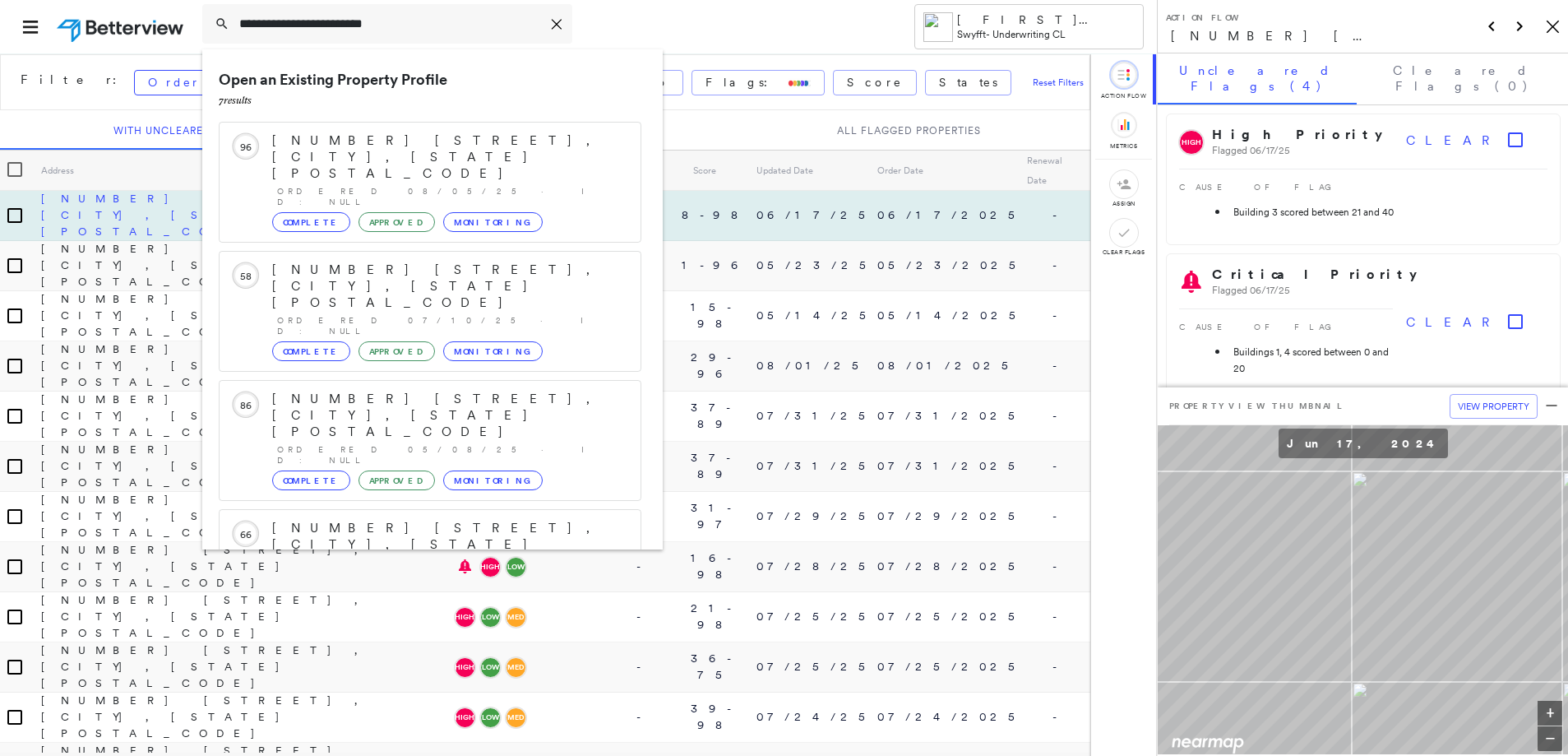 type on "**********" 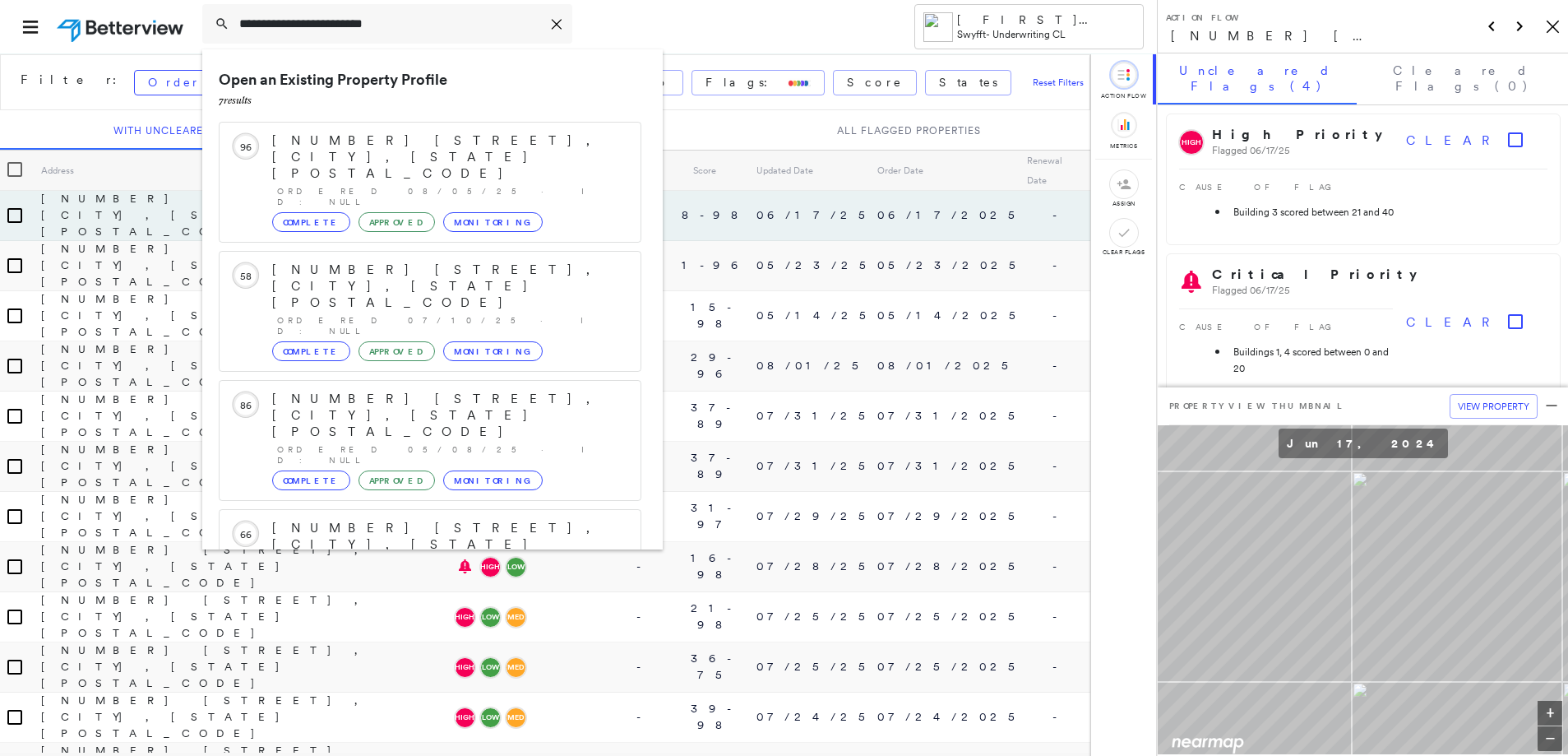drag, startPoint x: 437, startPoint y: 26, endPoint x: 162, endPoint y: 26, distance: 275 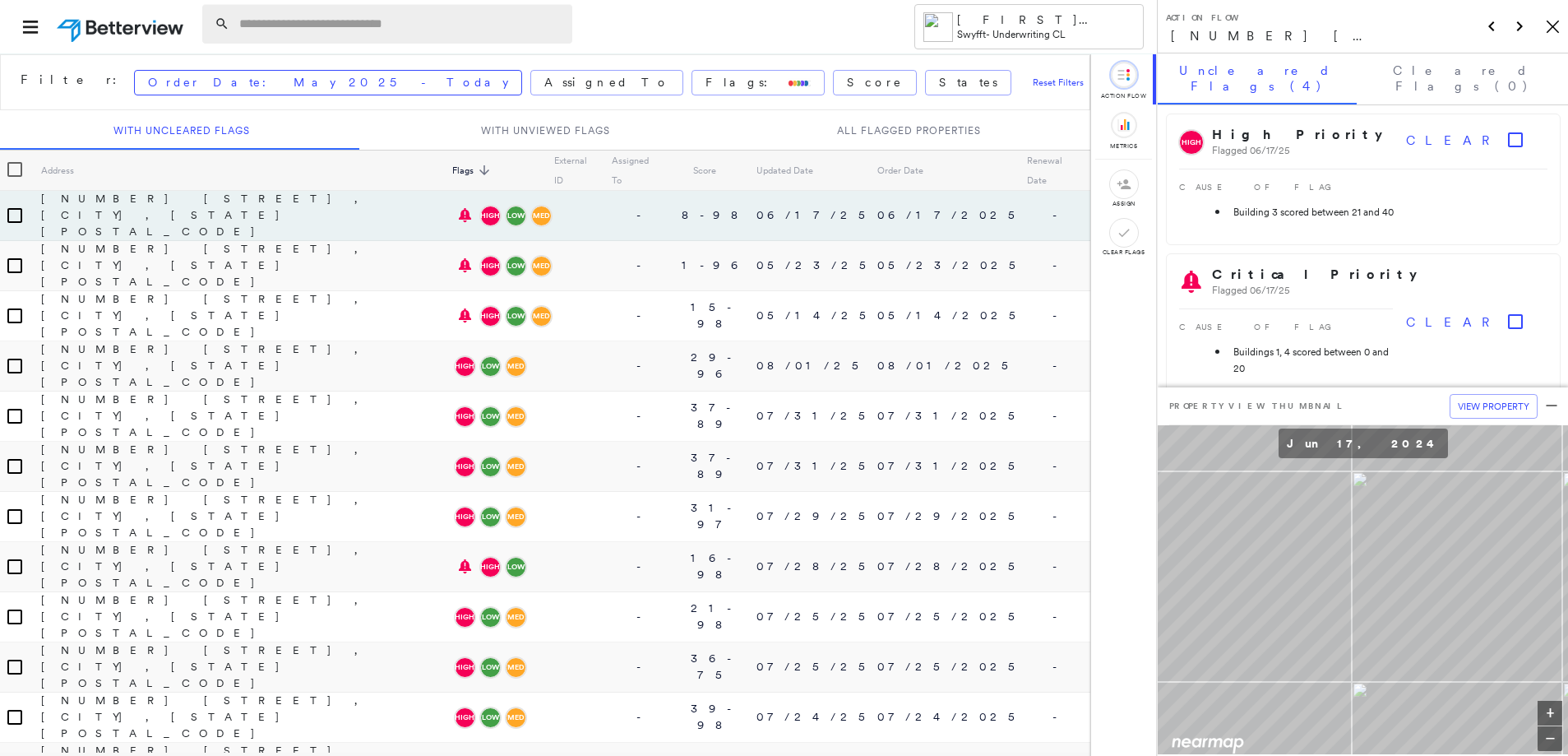 paste on "**********" 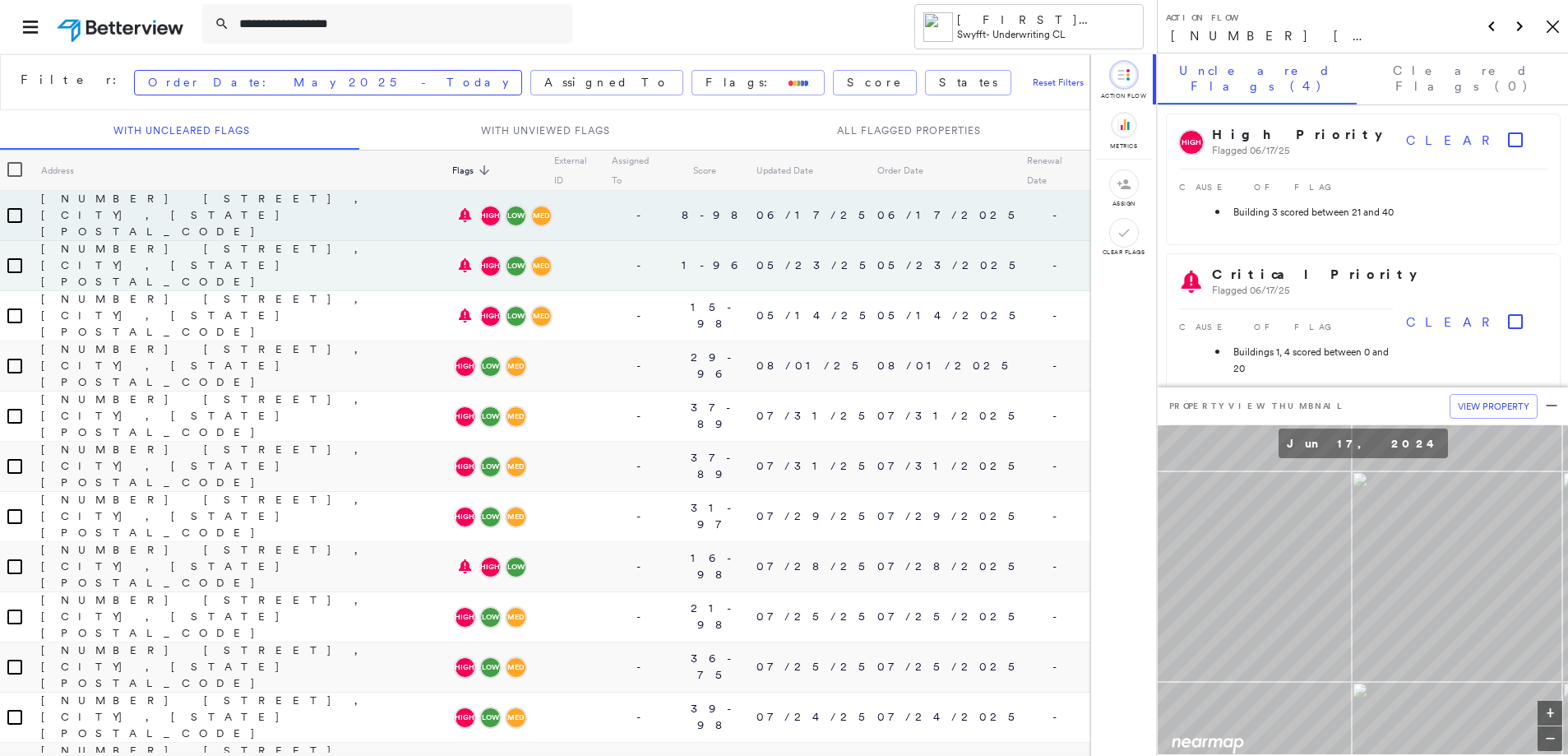 type on "**********" 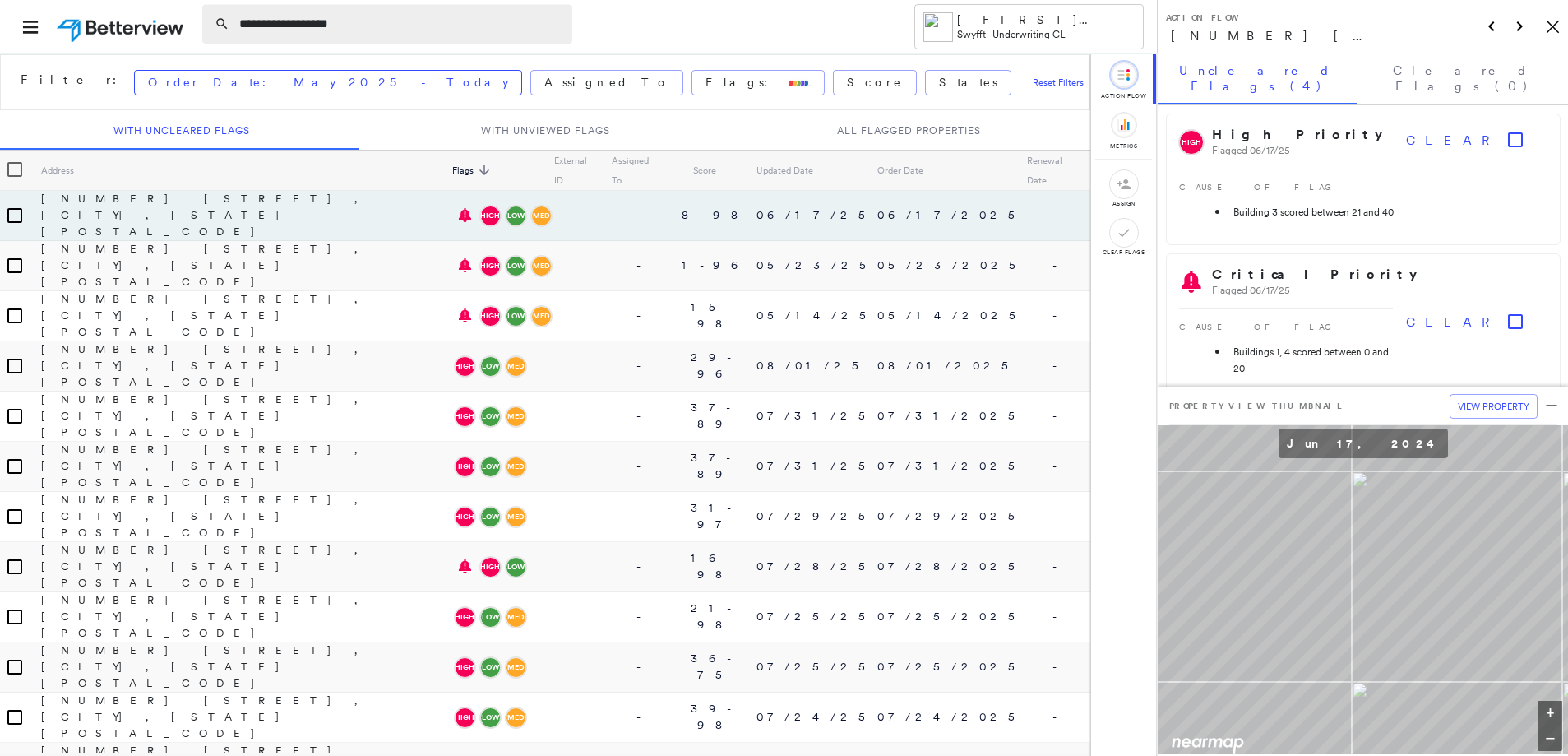 click 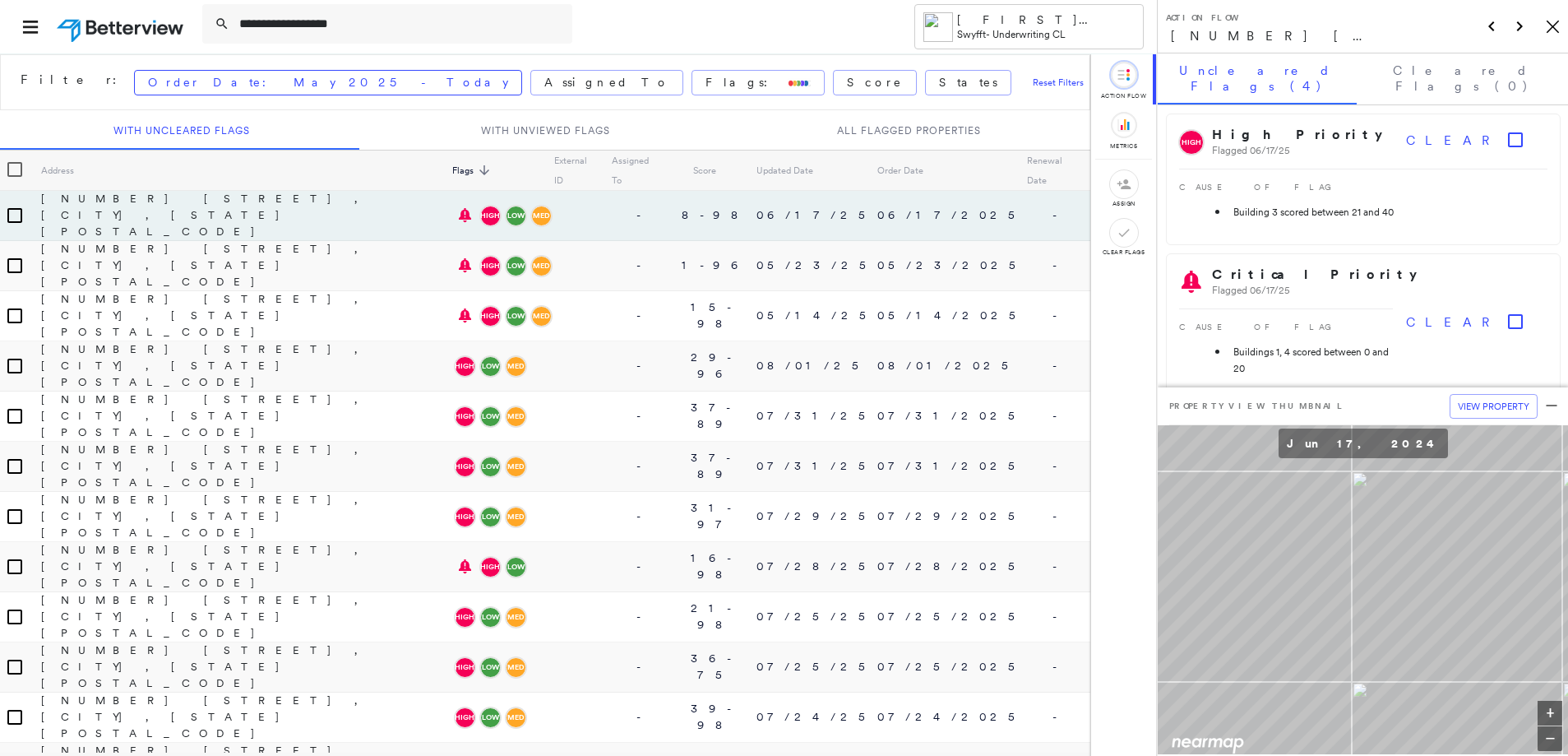 click on "**********" at bounding box center (534, 26) 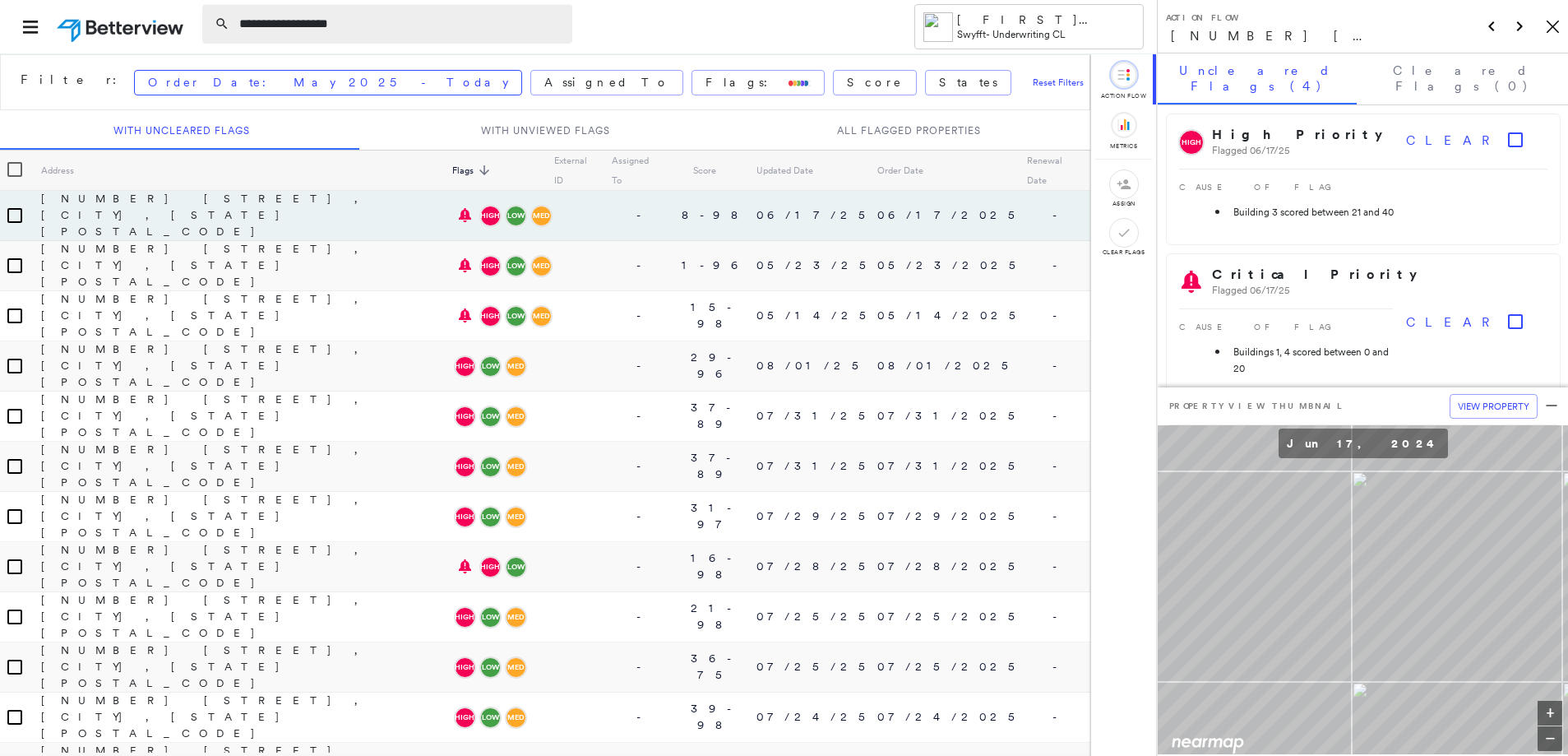 click on "**********" at bounding box center [400, 24] 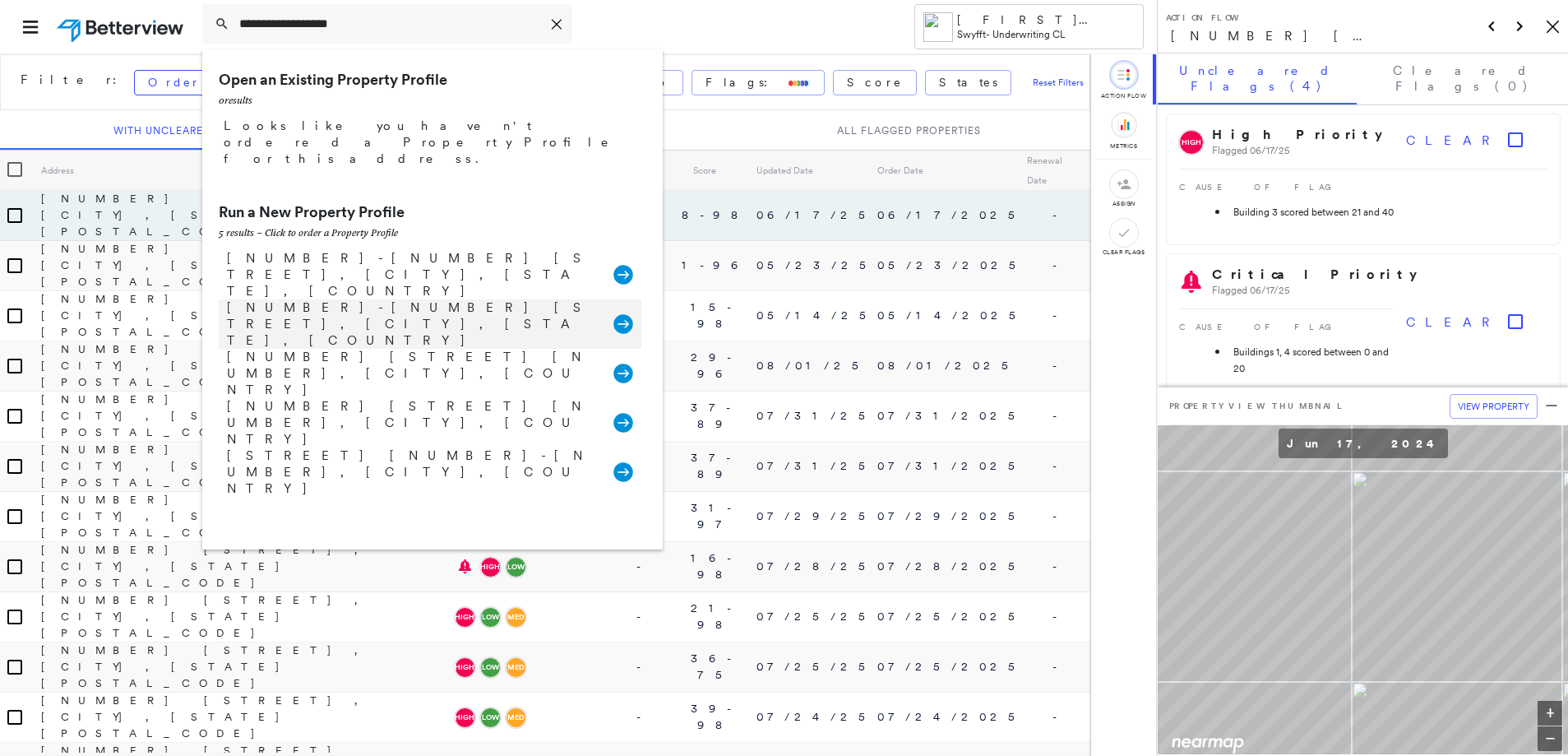 click 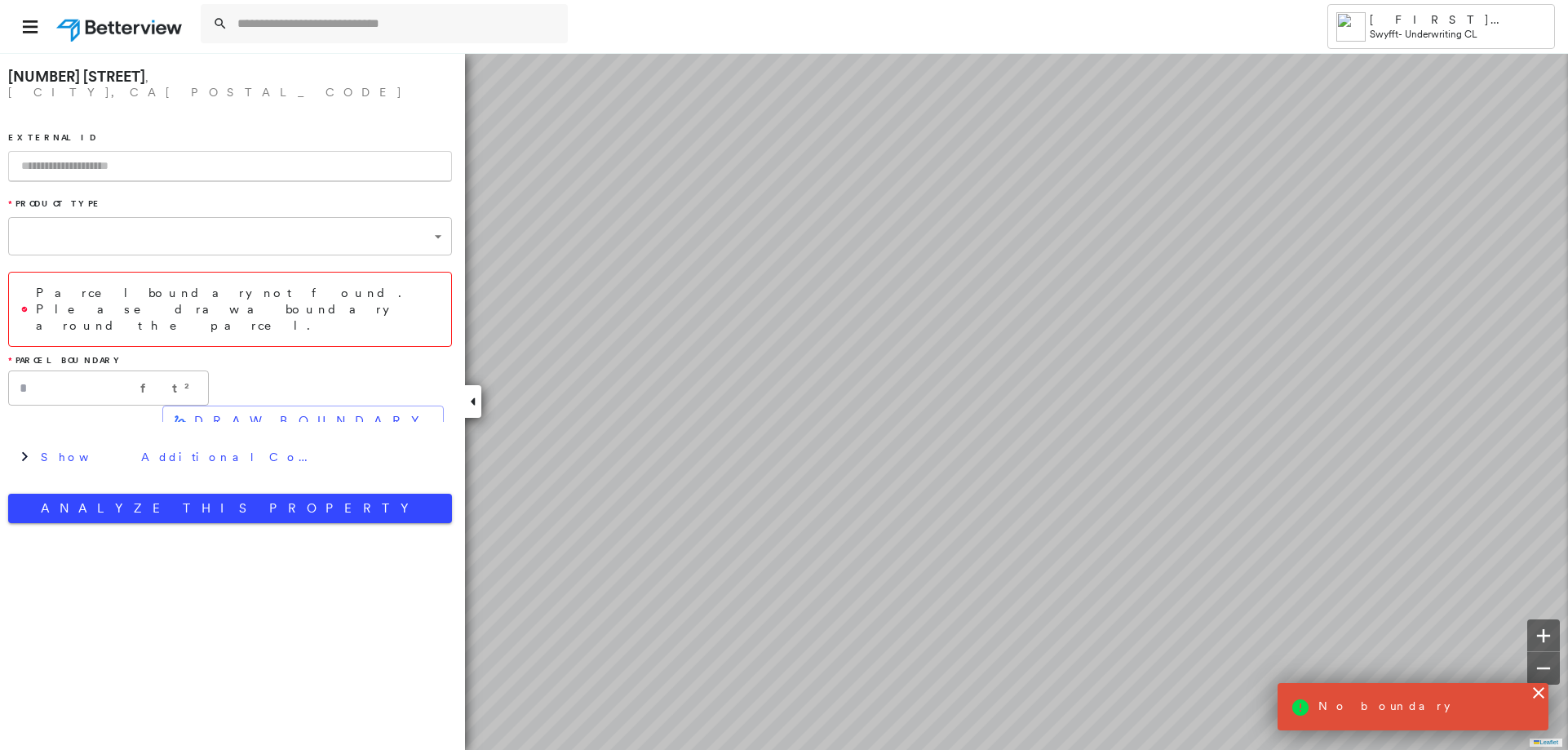 type on "**********" 